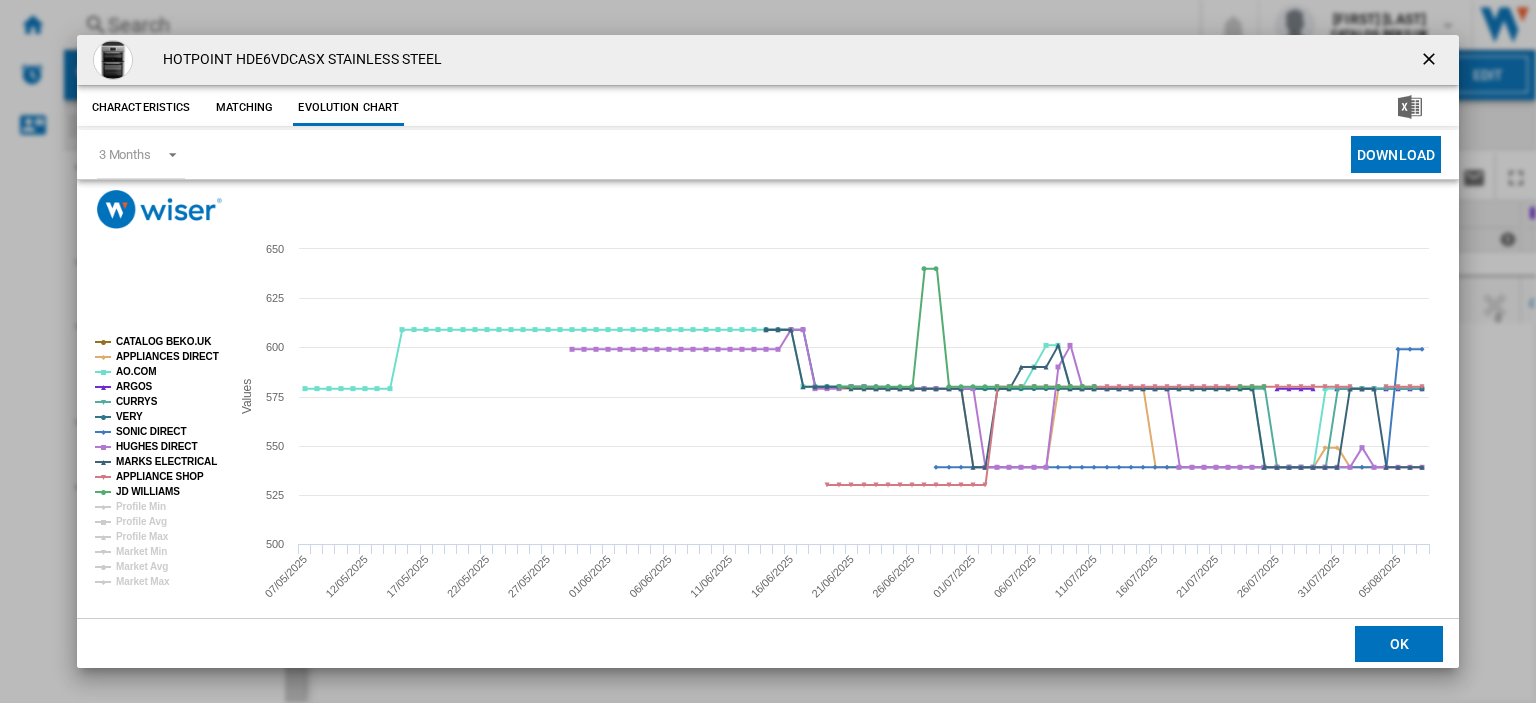 click at bounding box center (1431, 61) 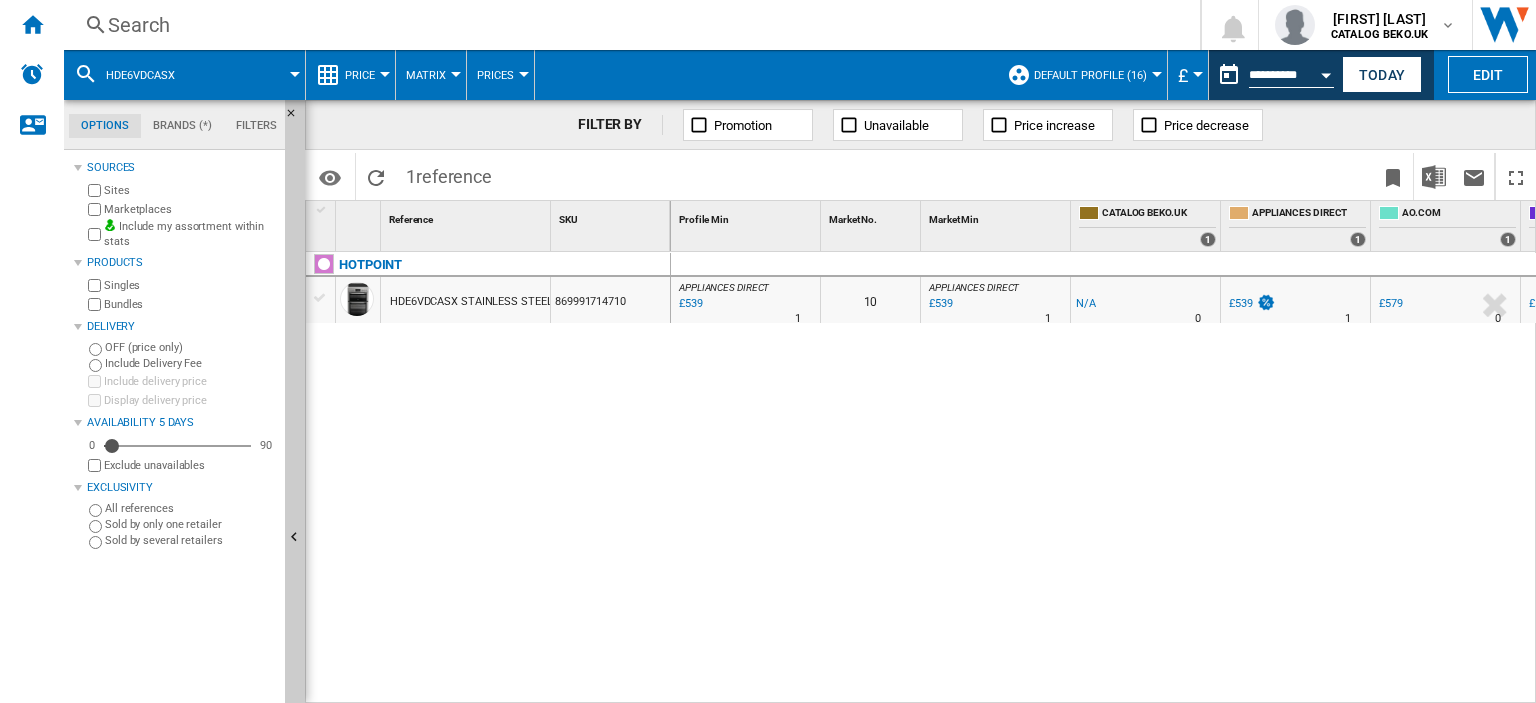 click on "Search" at bounding box center [628, 25] 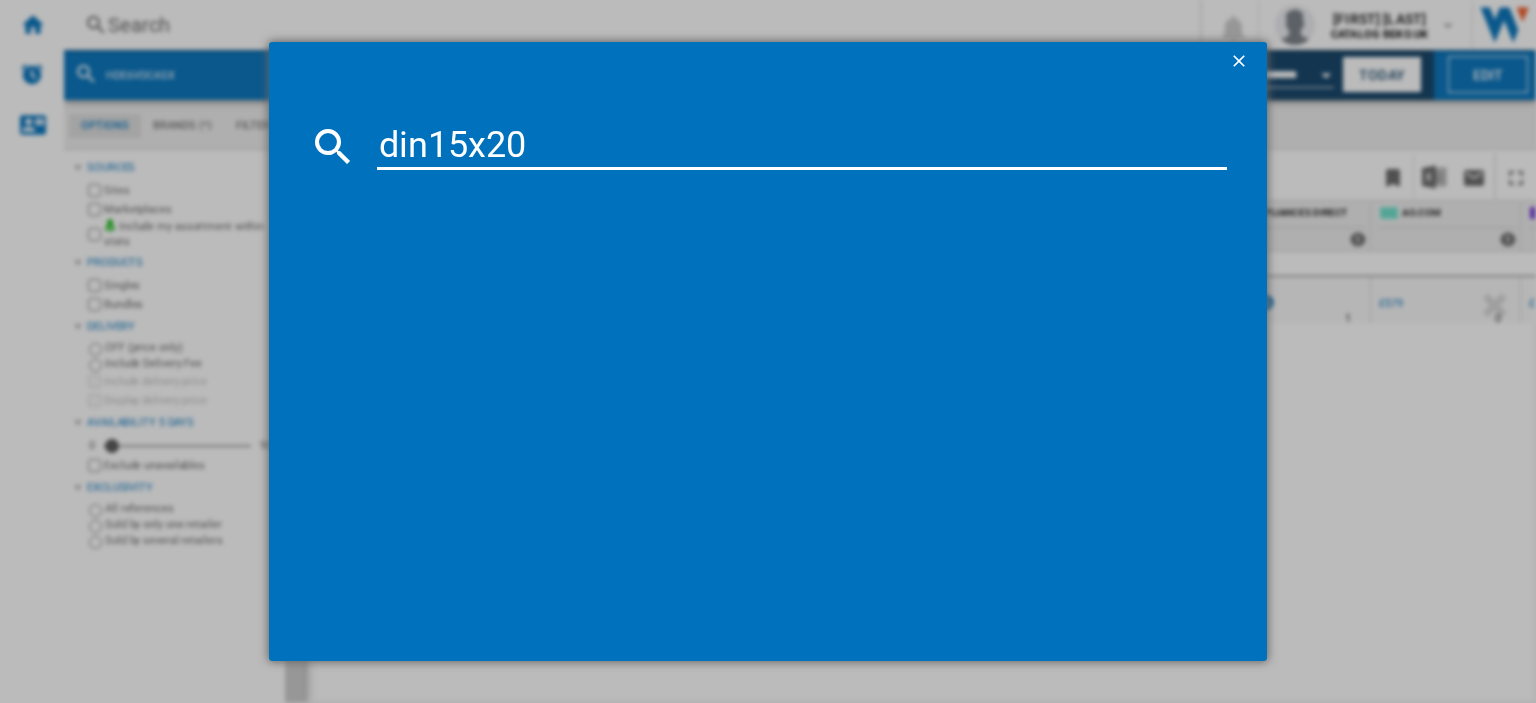 type on "din15x20" 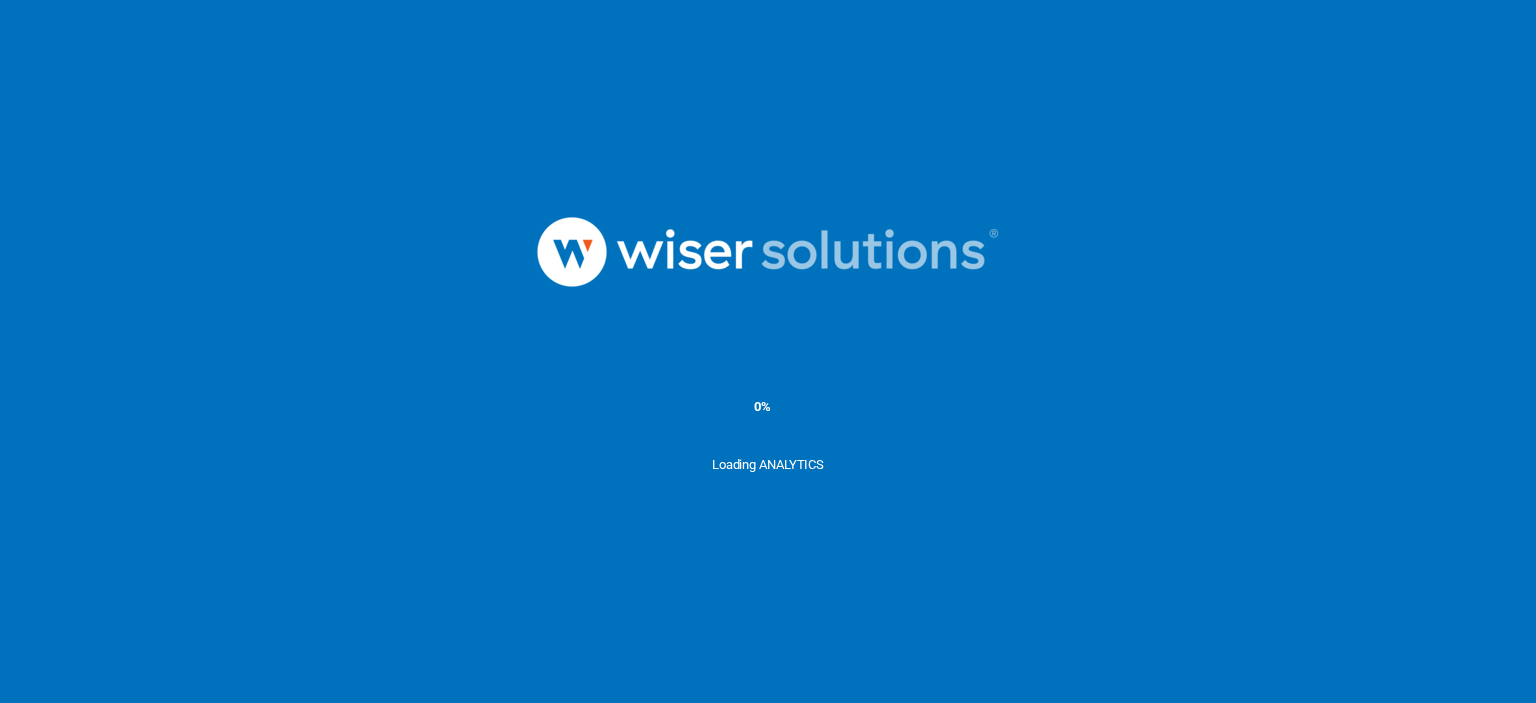 scroll, scrollTop: 0, scrollLeft: 0, axis: both 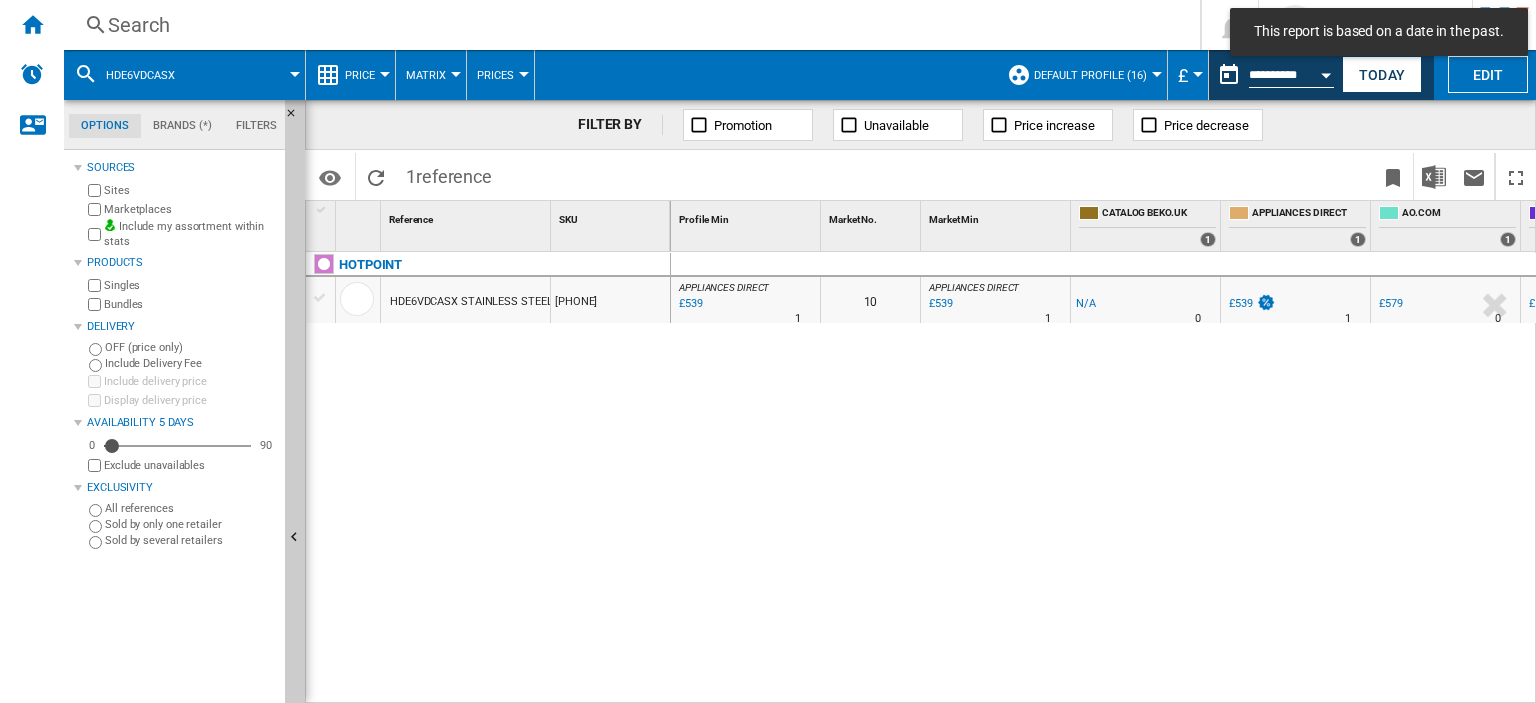 click on "Search" at bounding box center (628, 25) 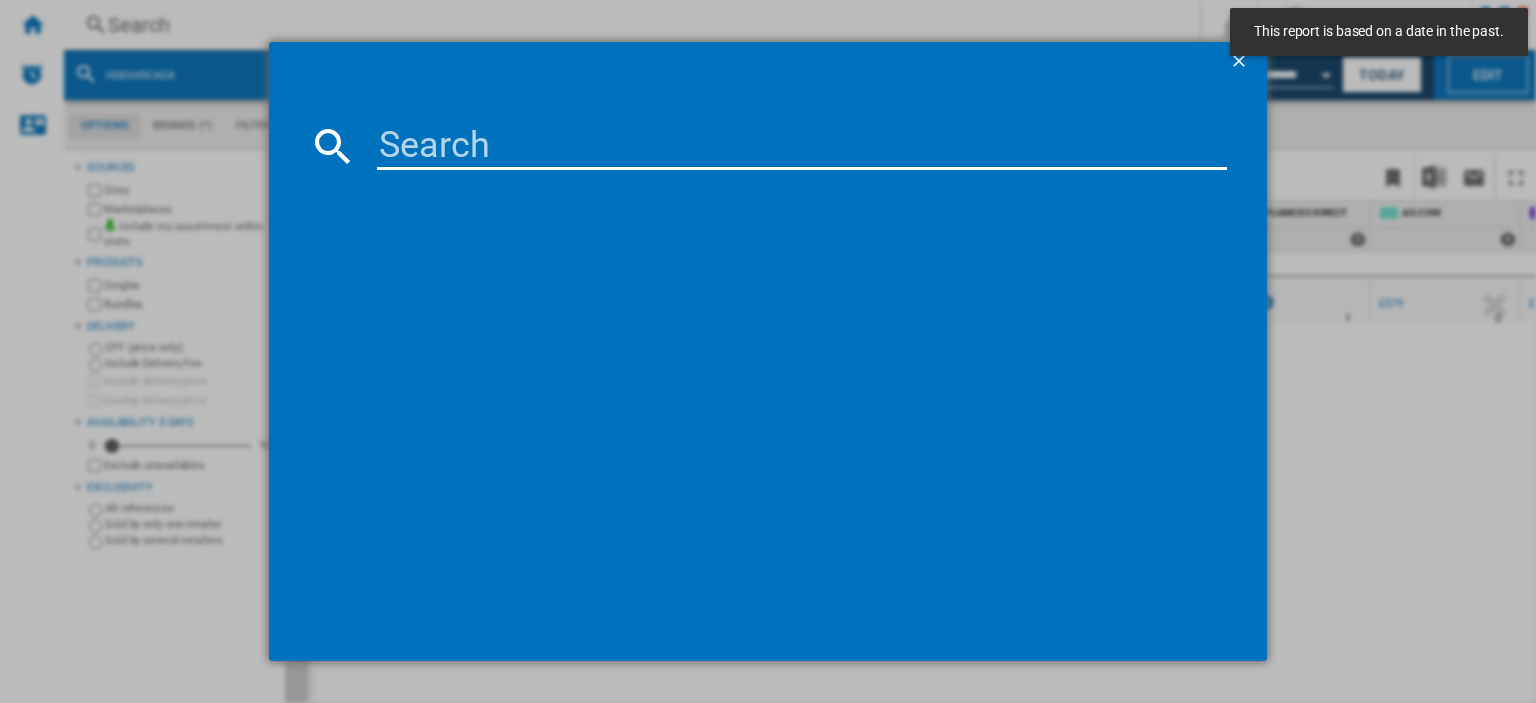 click at bounding box center [802, 146] 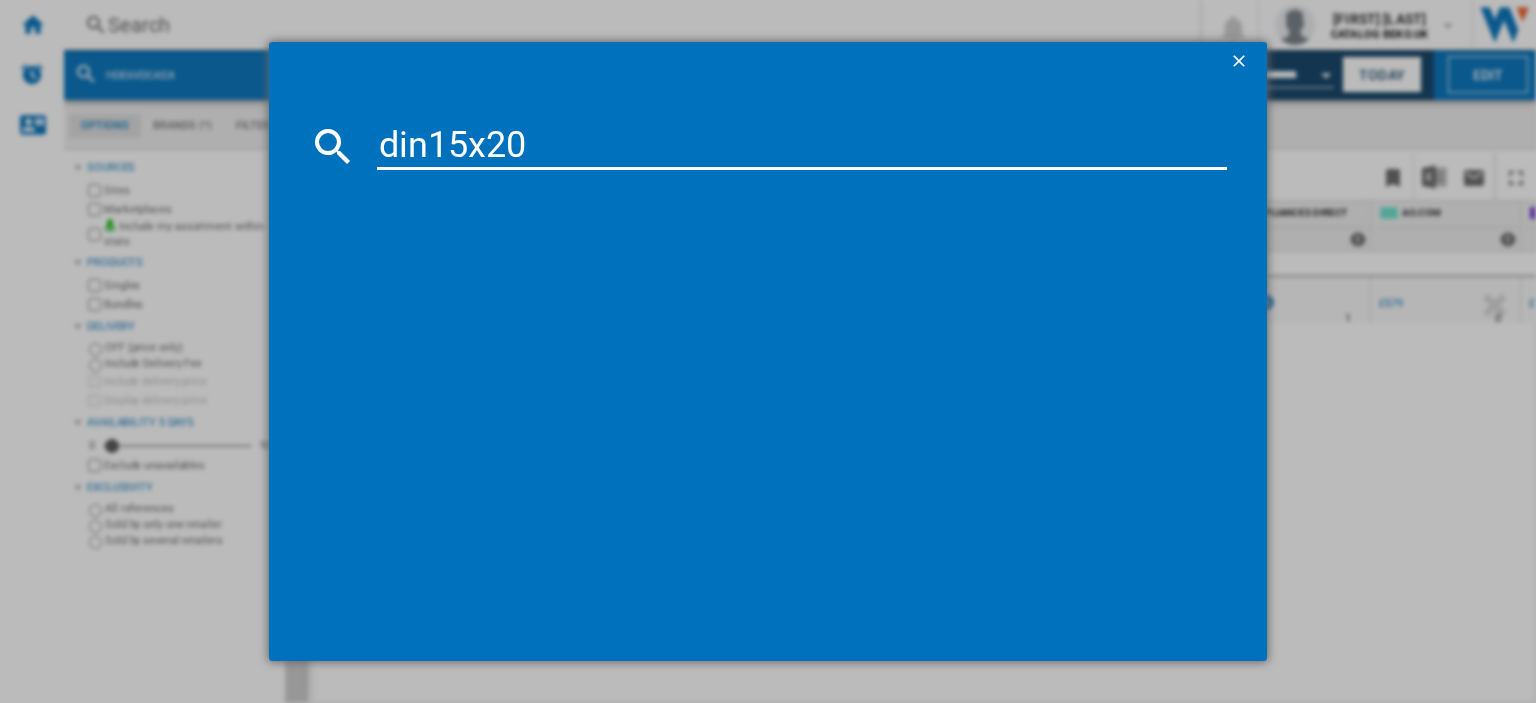 type on "din15x20" 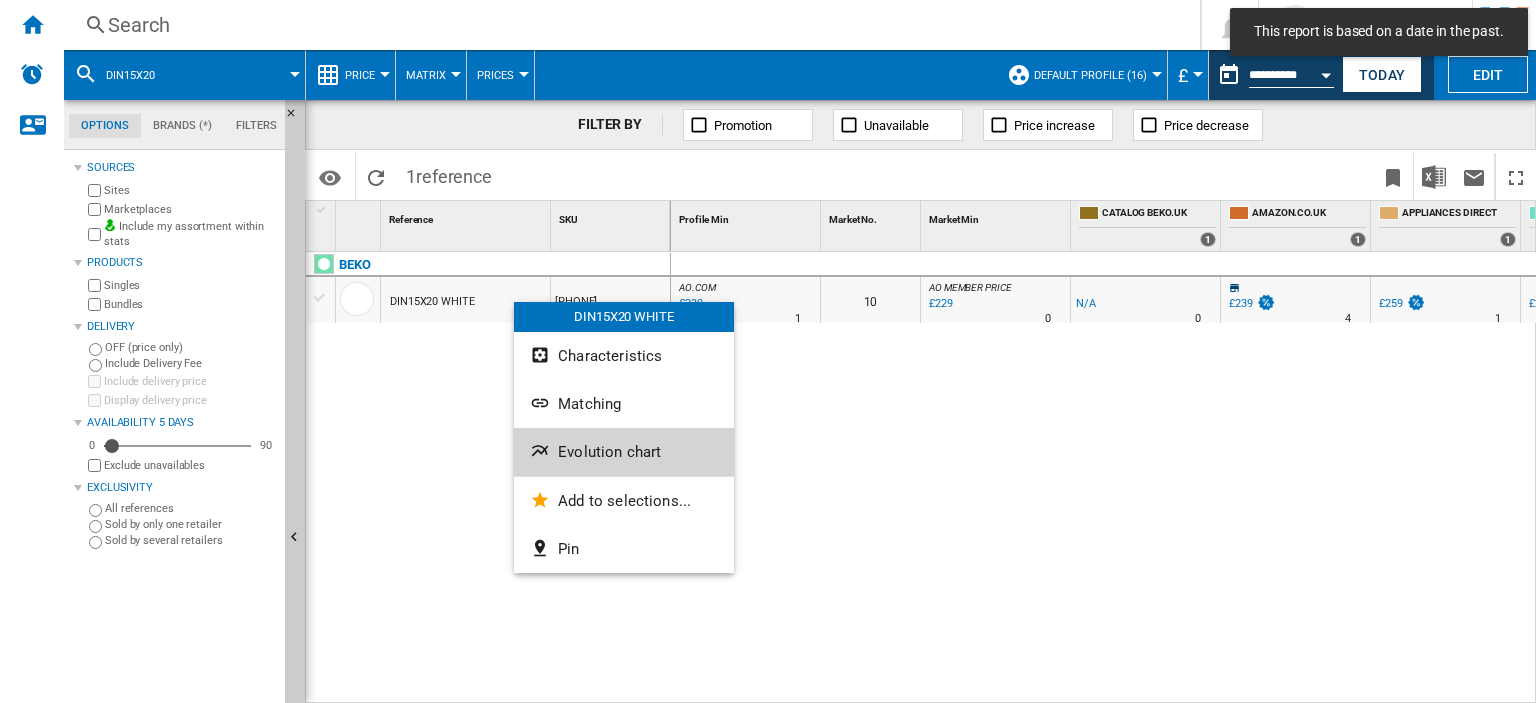 click on "Evolution chart" at bounding box center [609, 452] 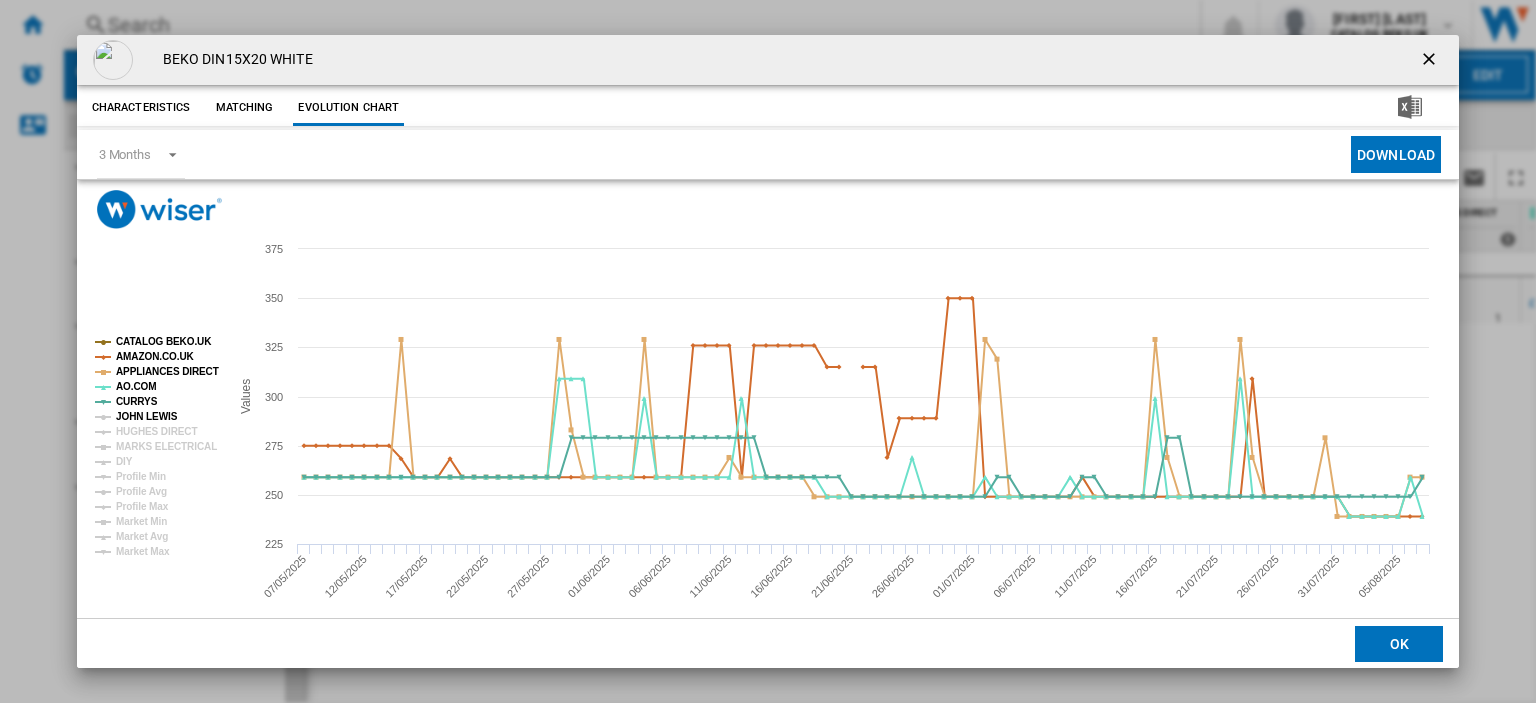 click on "JOHN LEWIS" 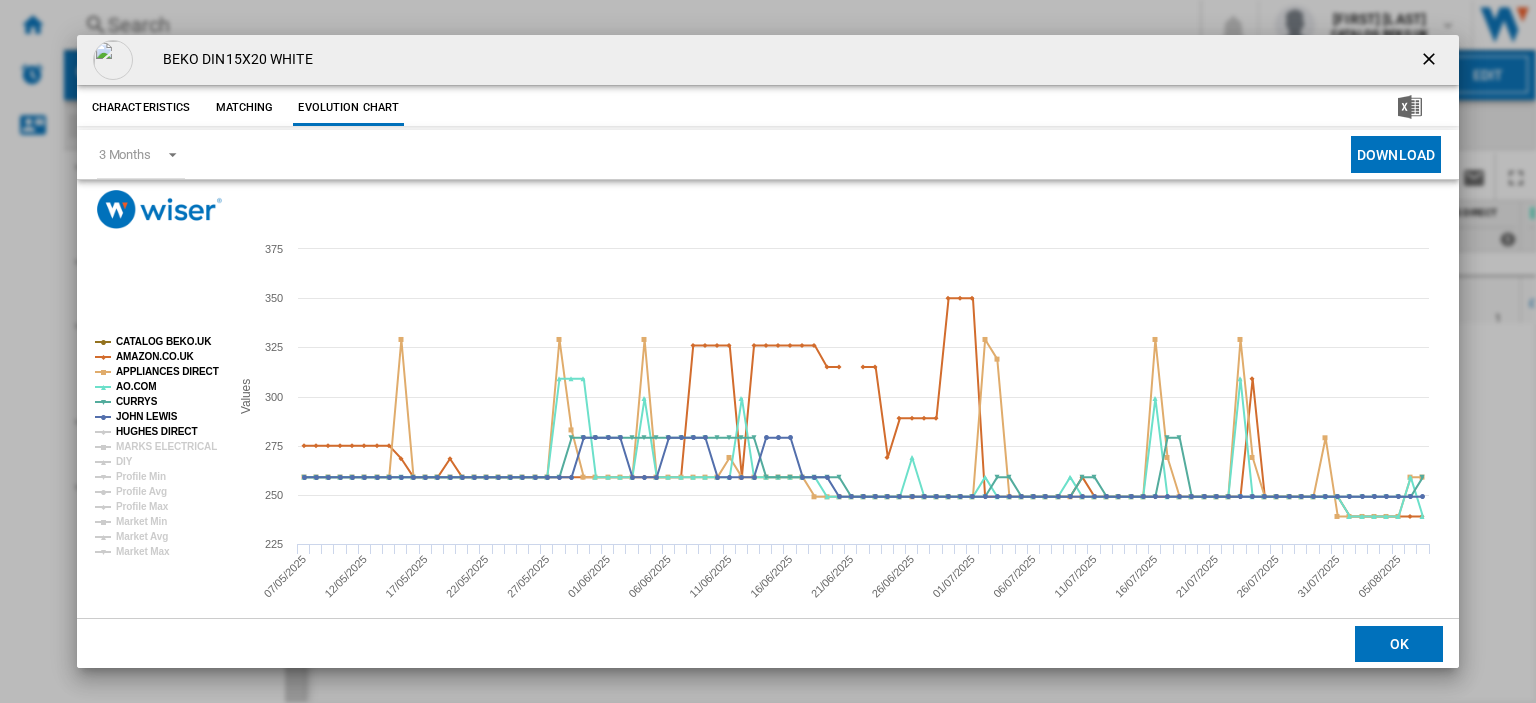click on "HUGHES DIRECT" 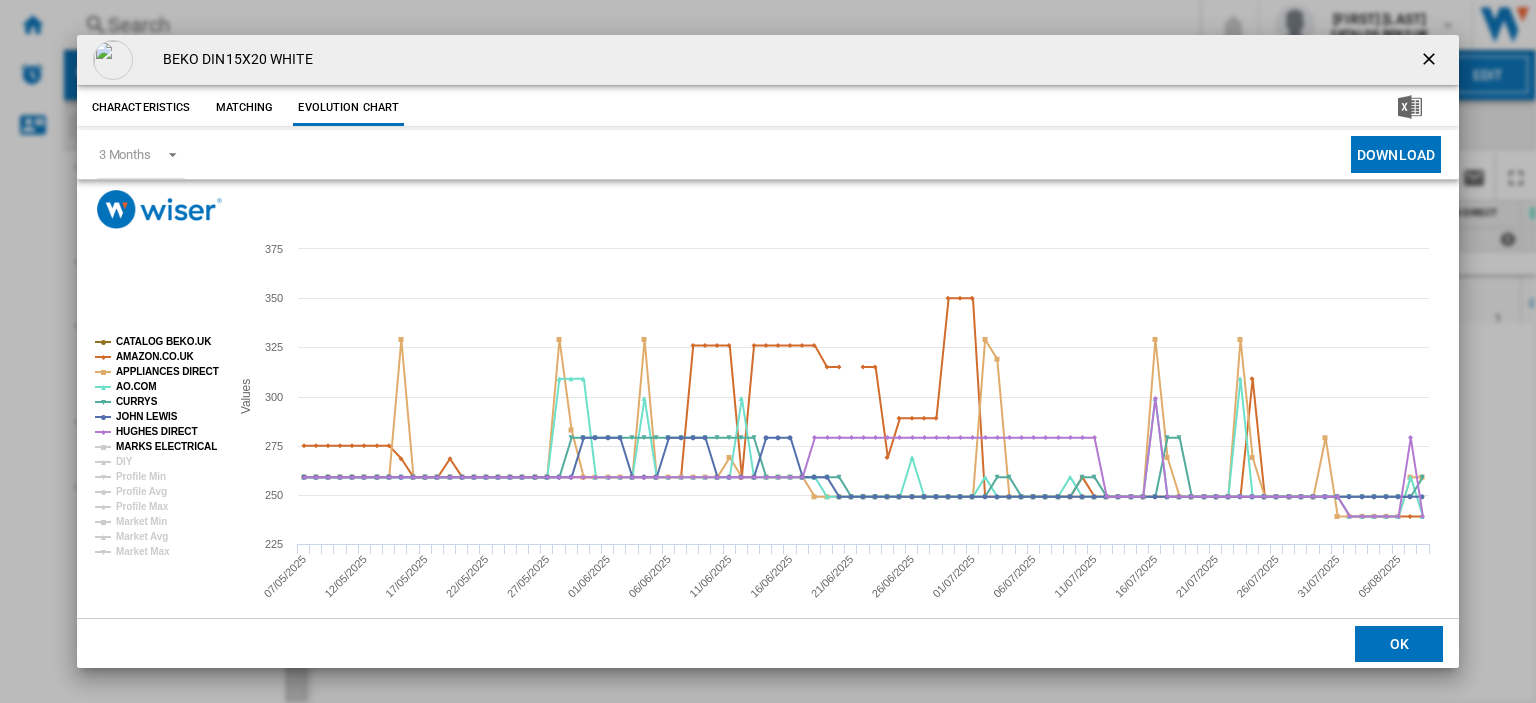 click on "MARKS ELECTRICAL" 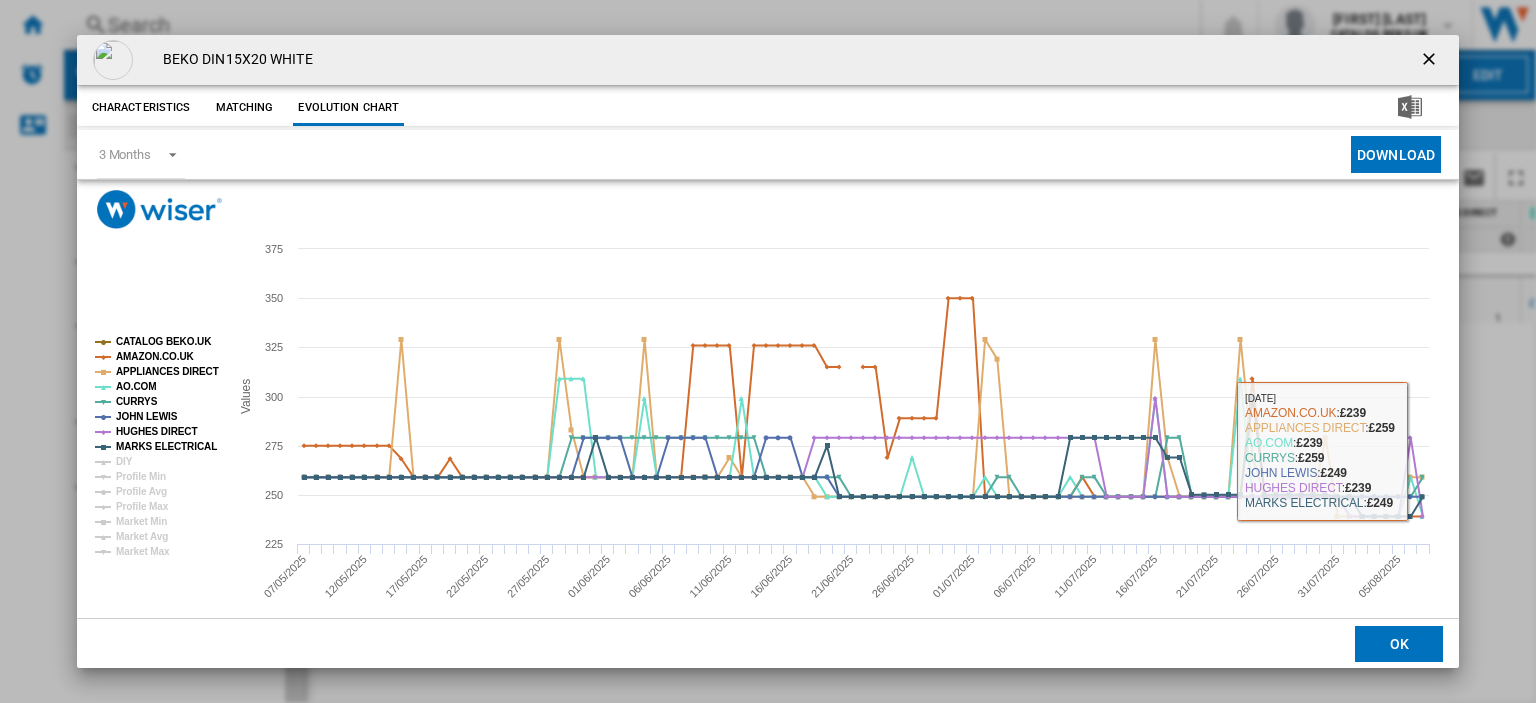 click at bounding box center [1431, 60] 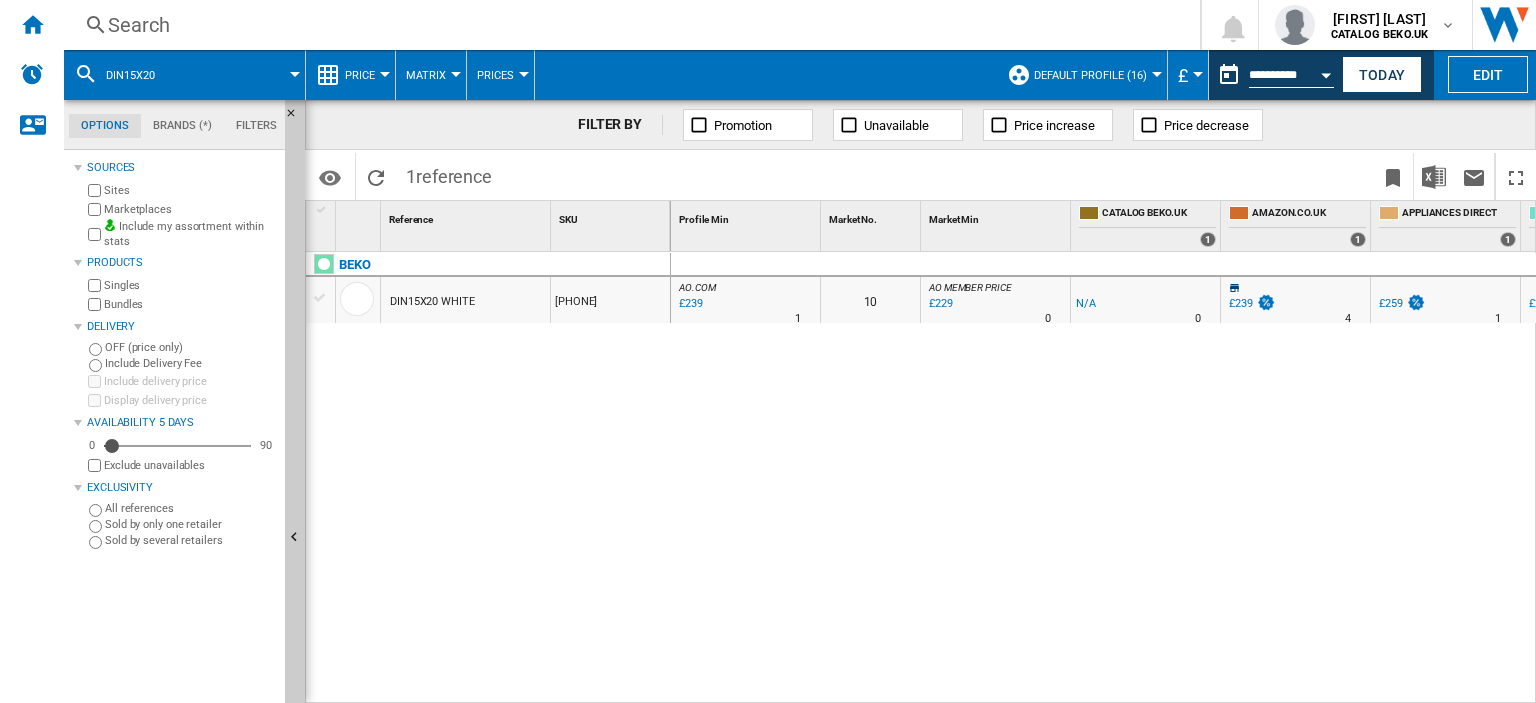click on "£239" at bounding box center [1241, 303] 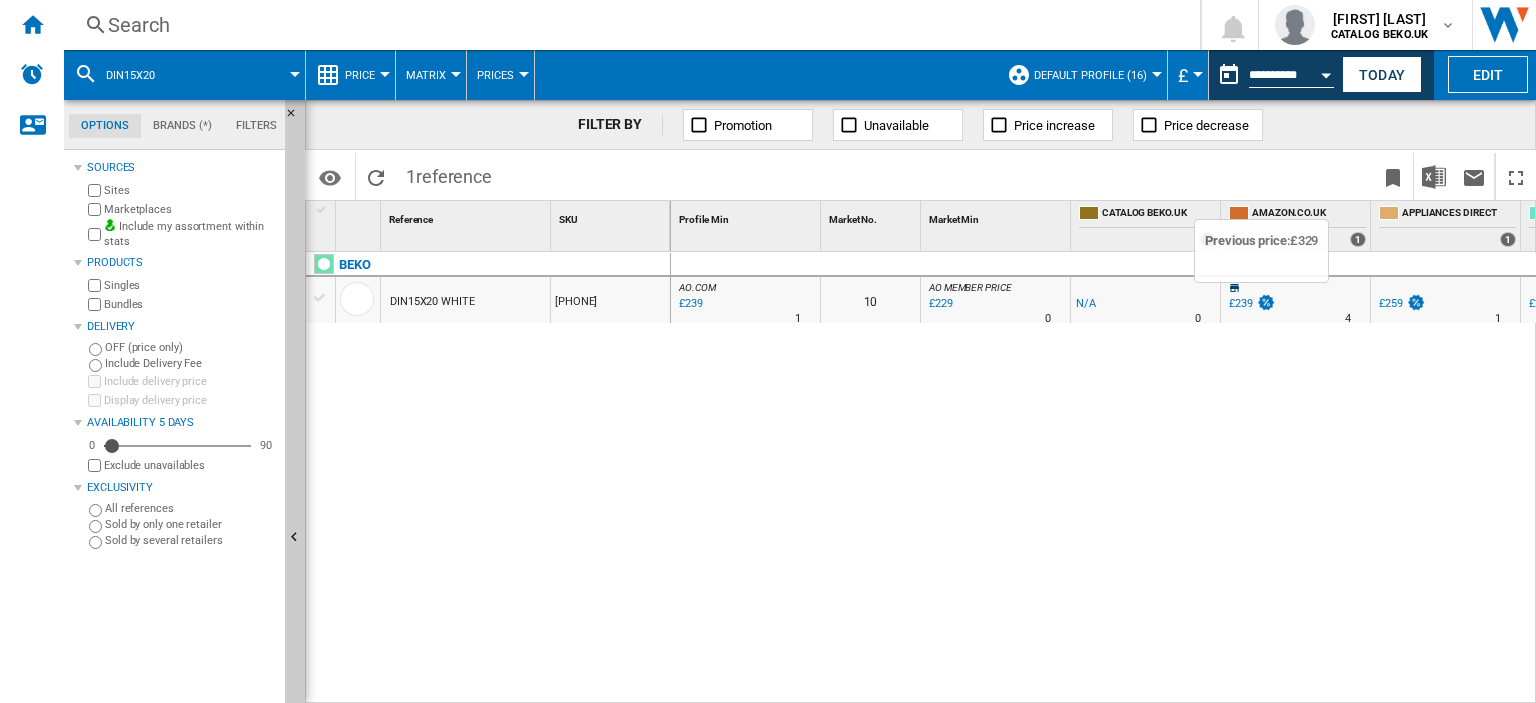 click at bounding box center [1266, 302] 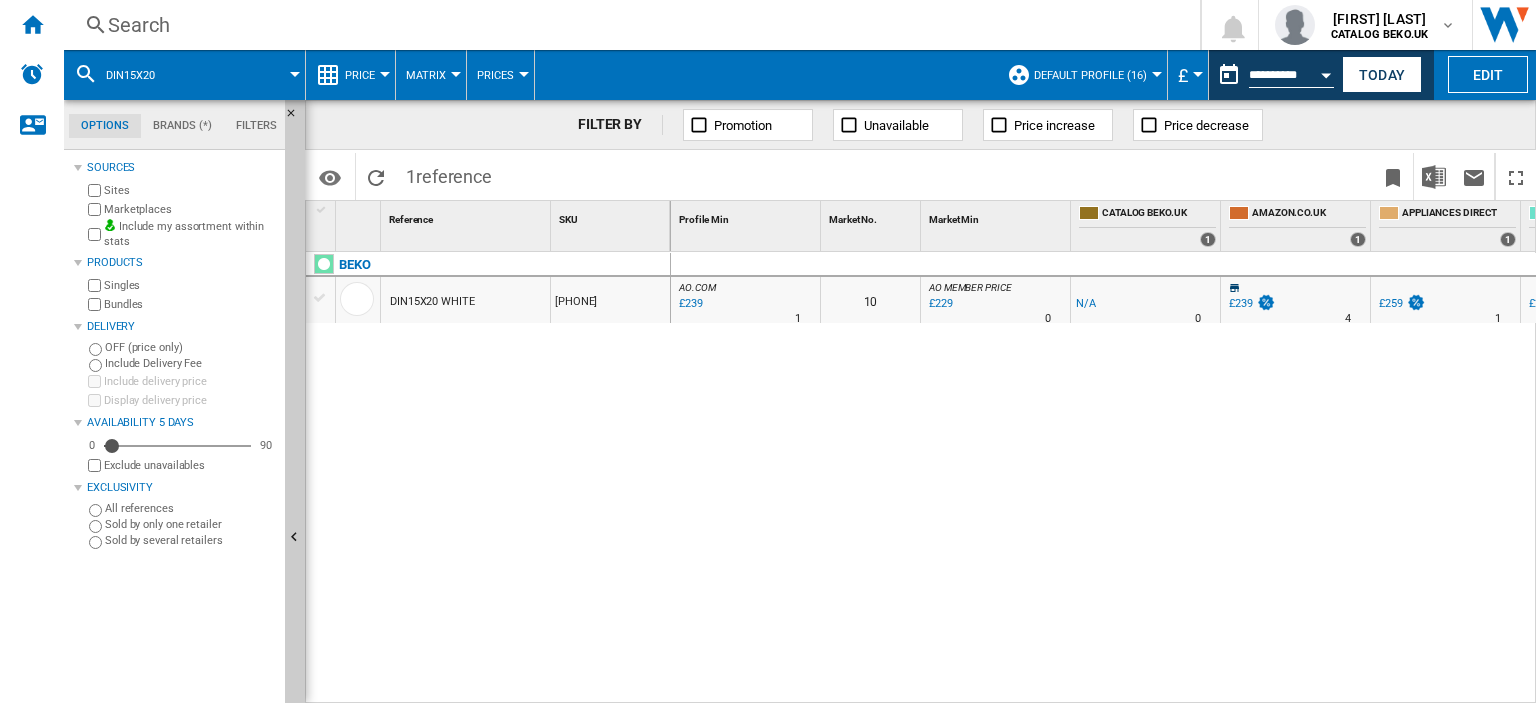 click on "£239" at bounding box center (1241, 303) 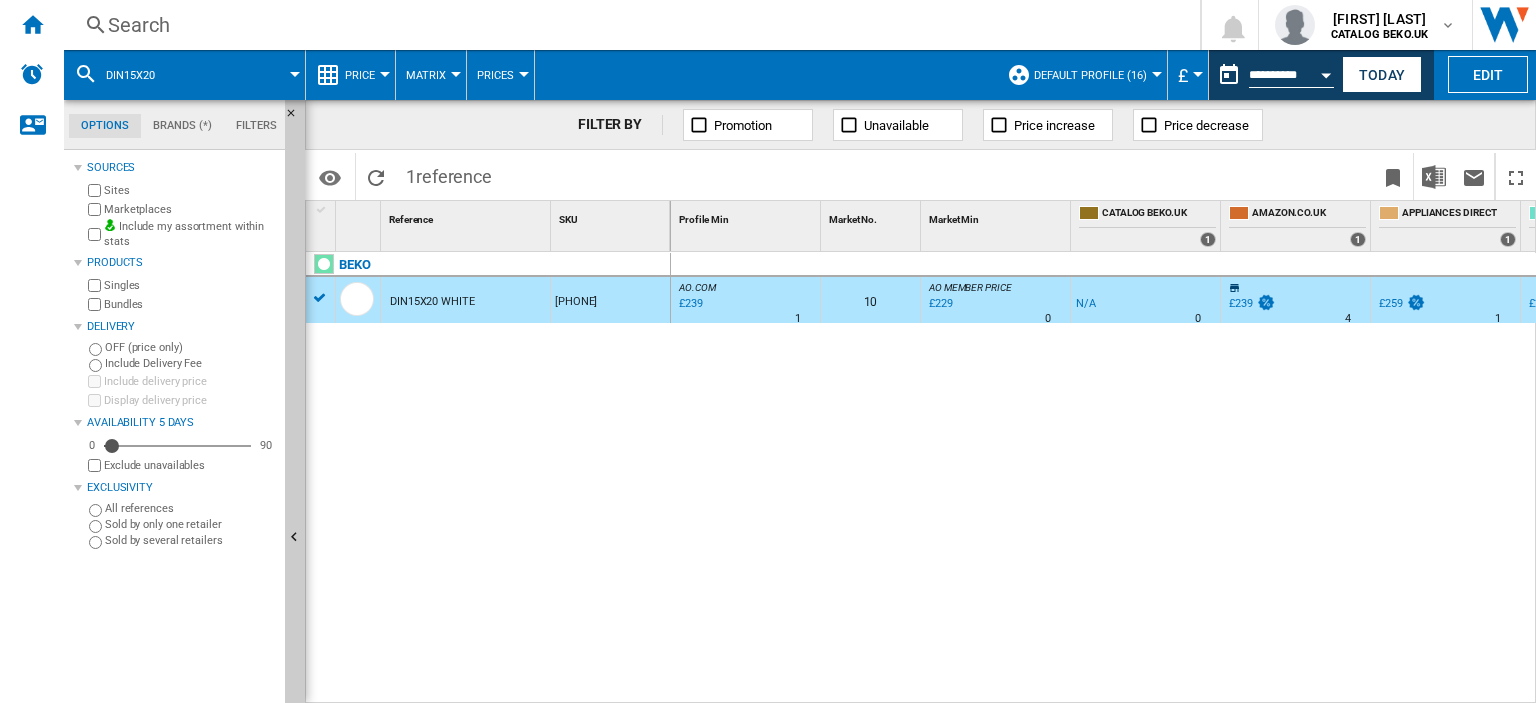 click on "£239" at bounding box center [1241, 303] 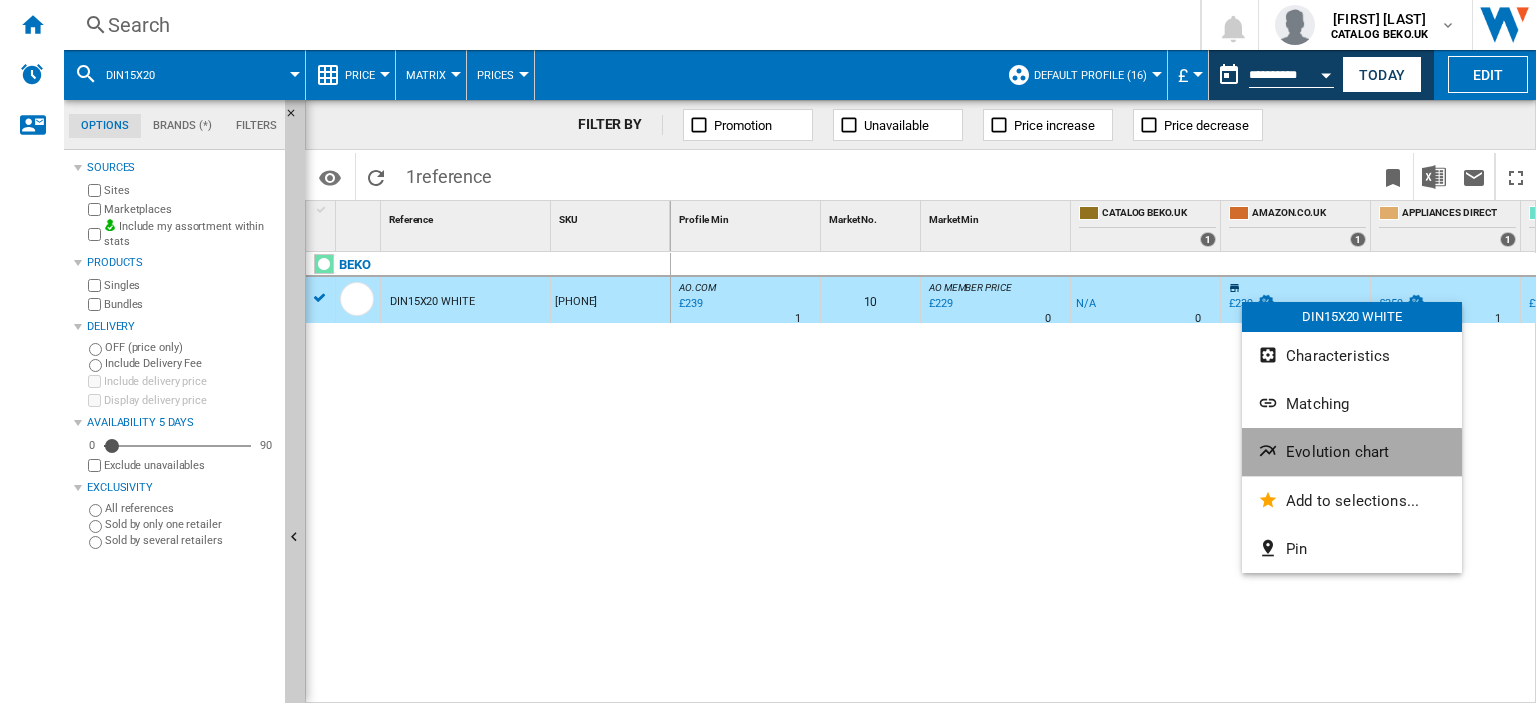 click on "Evolution chart" at bounding box center [1337, 452] 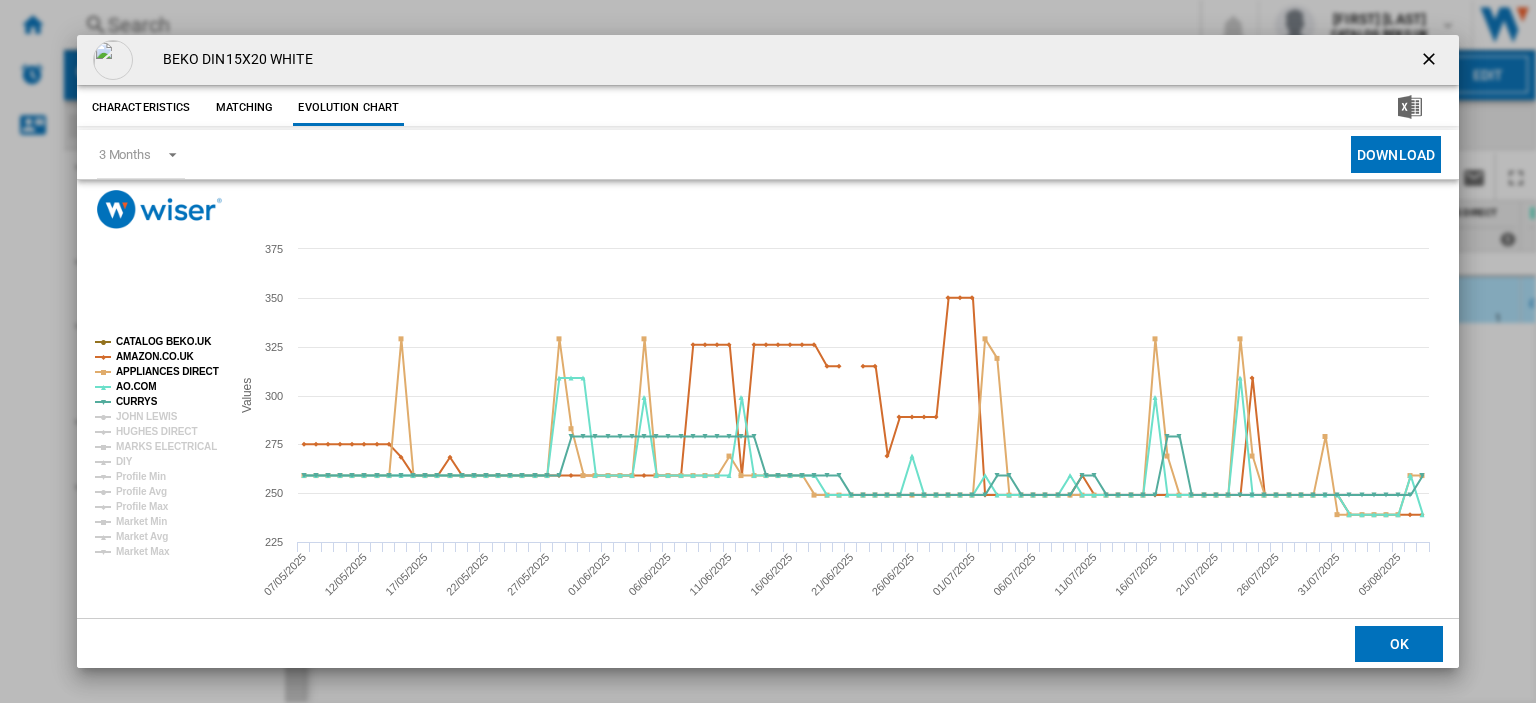 click at bounding box center (1431, 61) 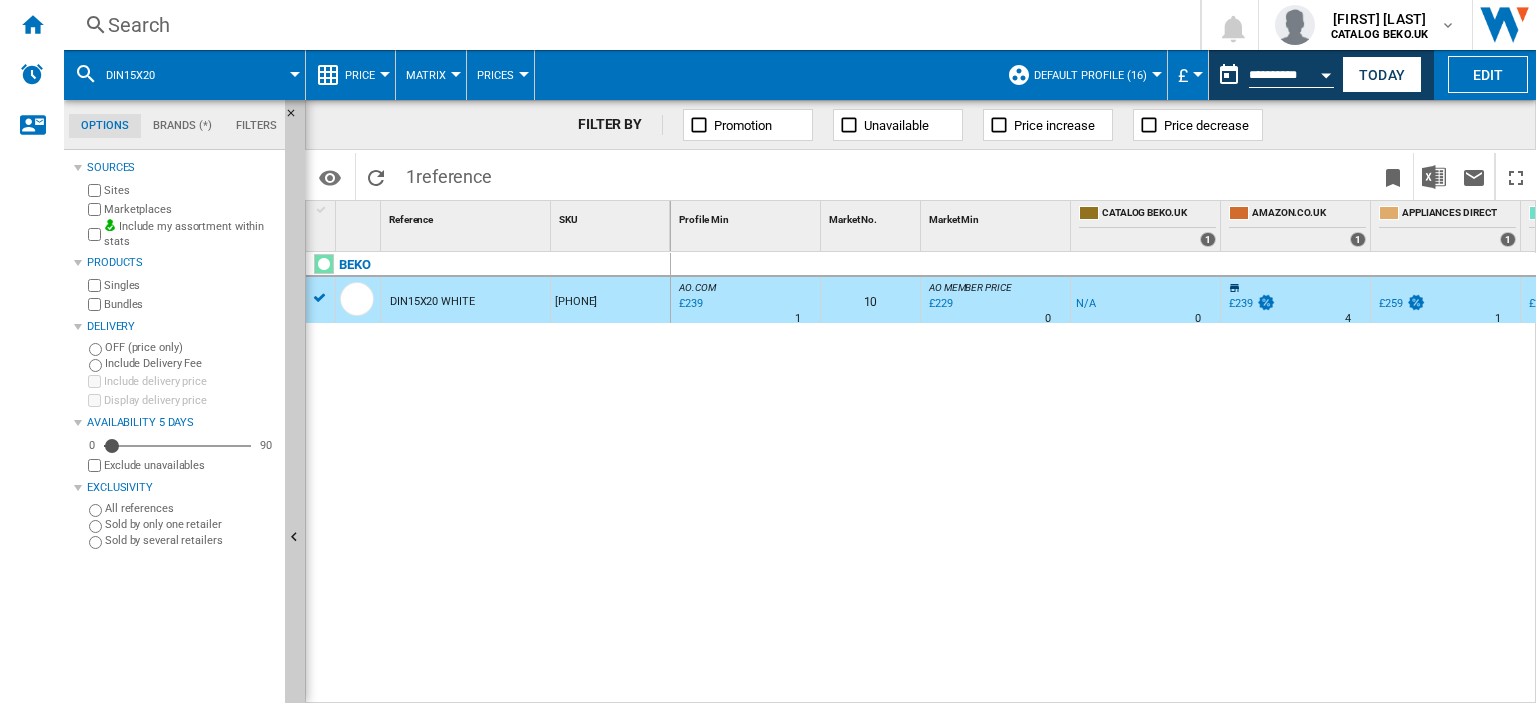 click on "£239" at bounding box center (1241, 303) 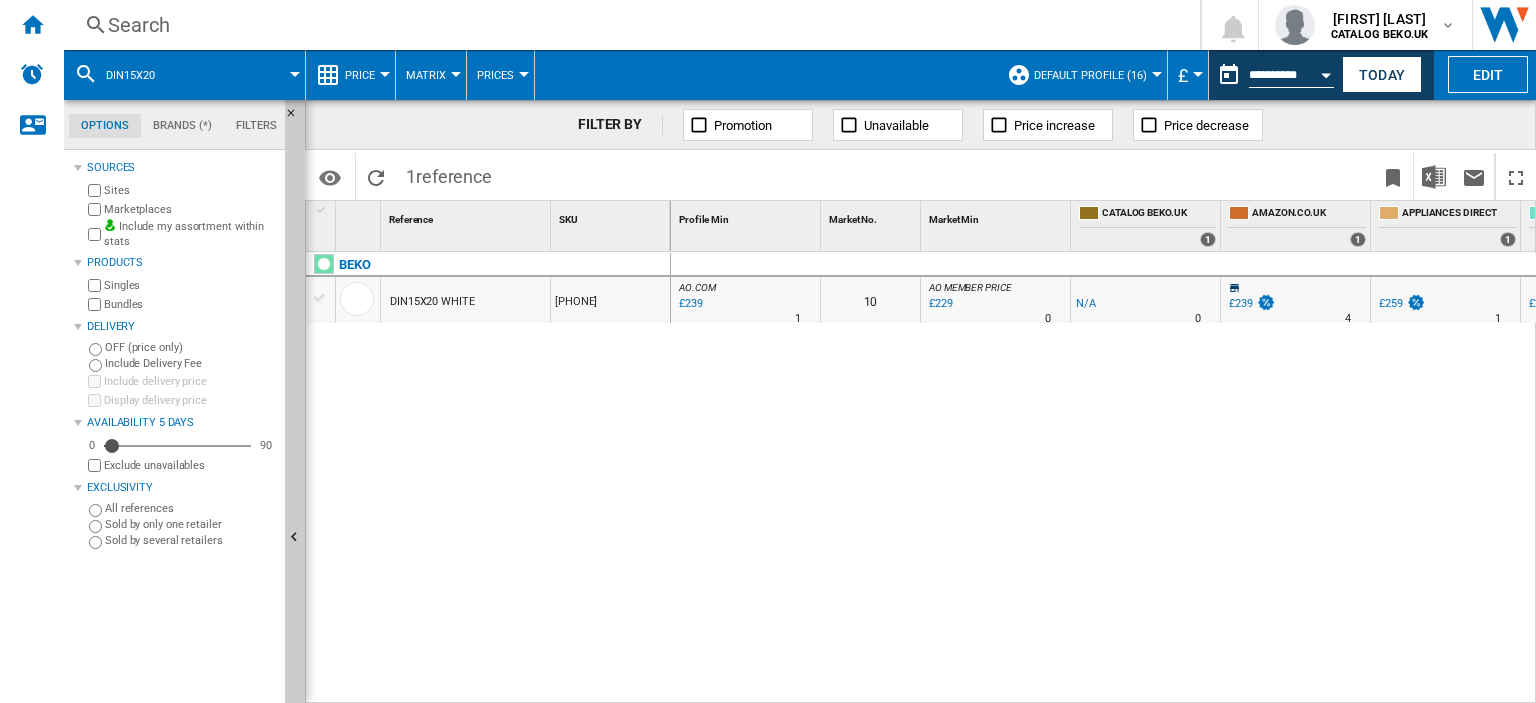 click on "£239" at bounding box center (1241, 303) 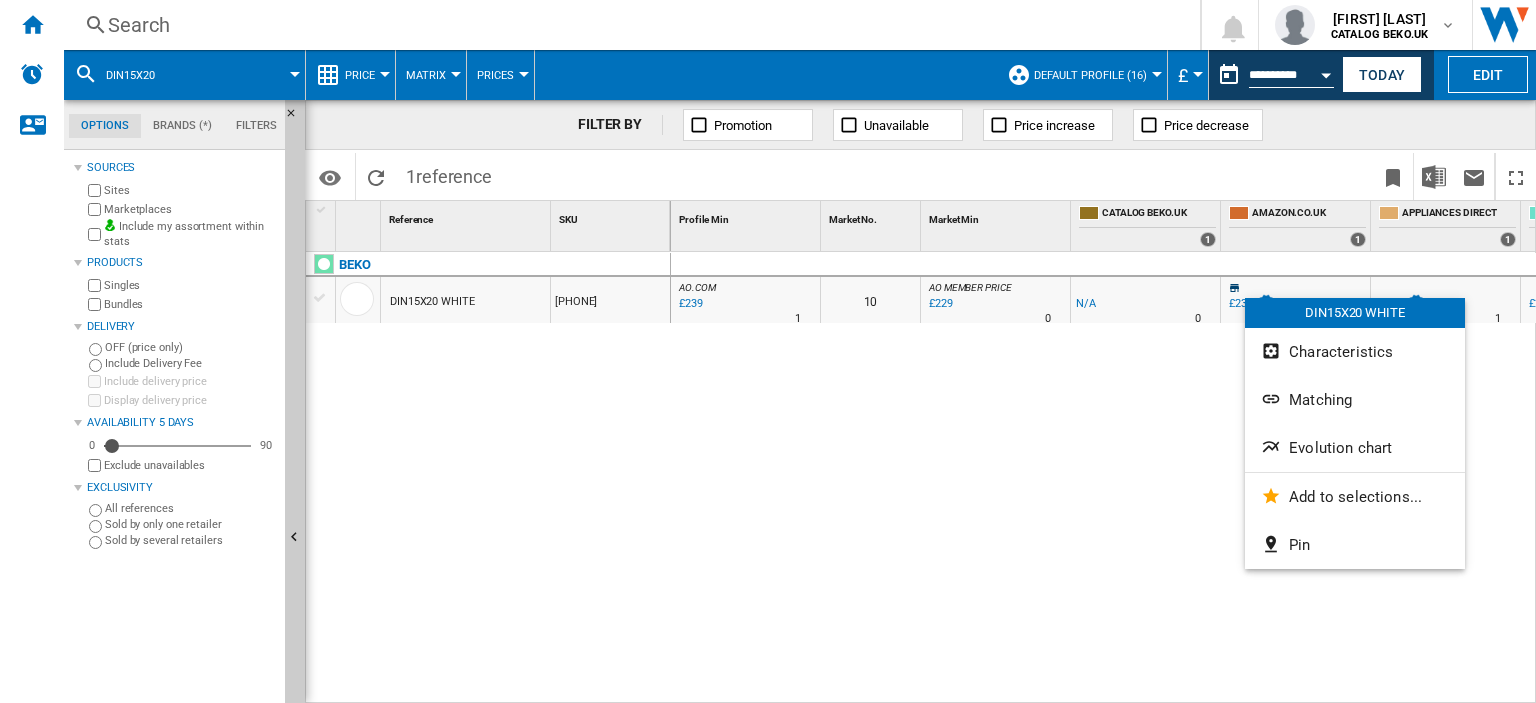 click at bounding box center (768, 351) 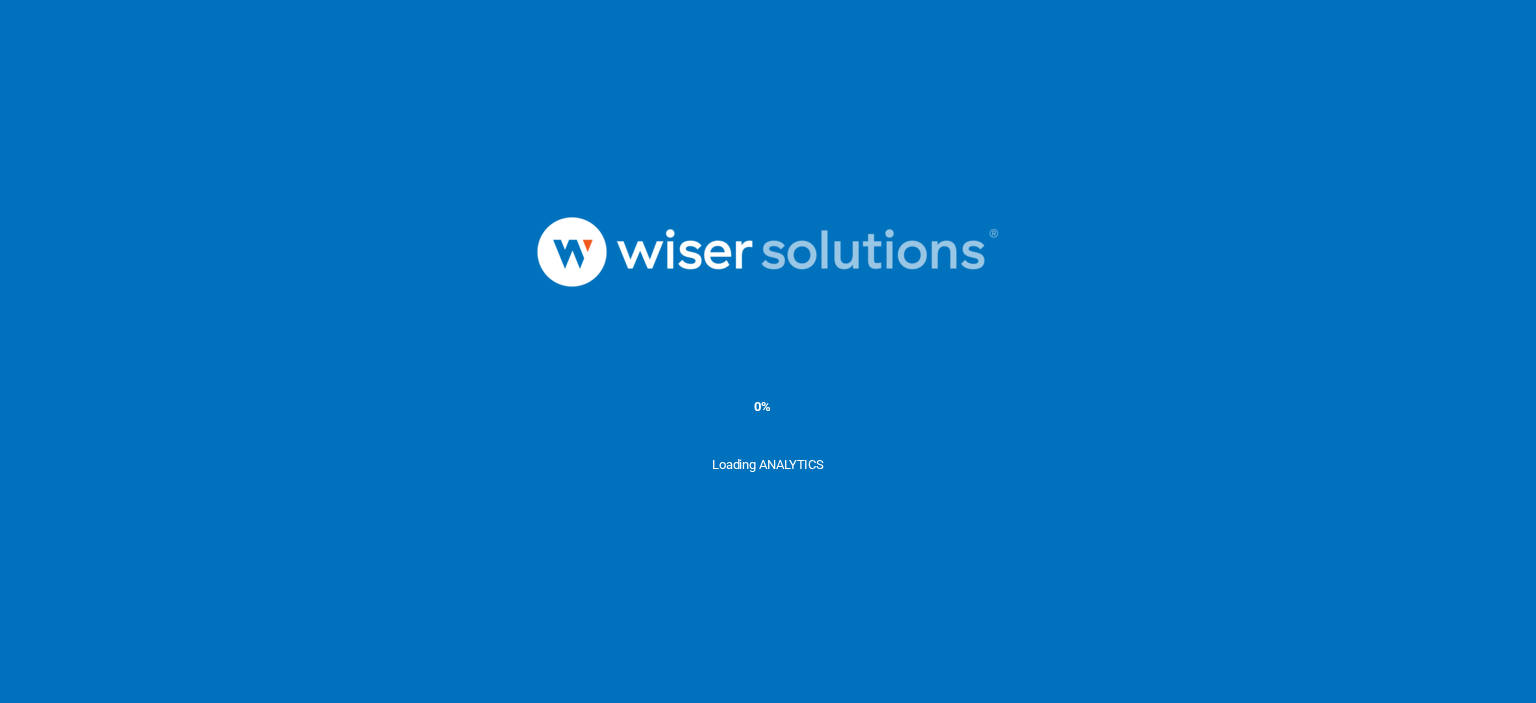 scroll, scrollTop: 0, scrollLeft: 0, axis: both 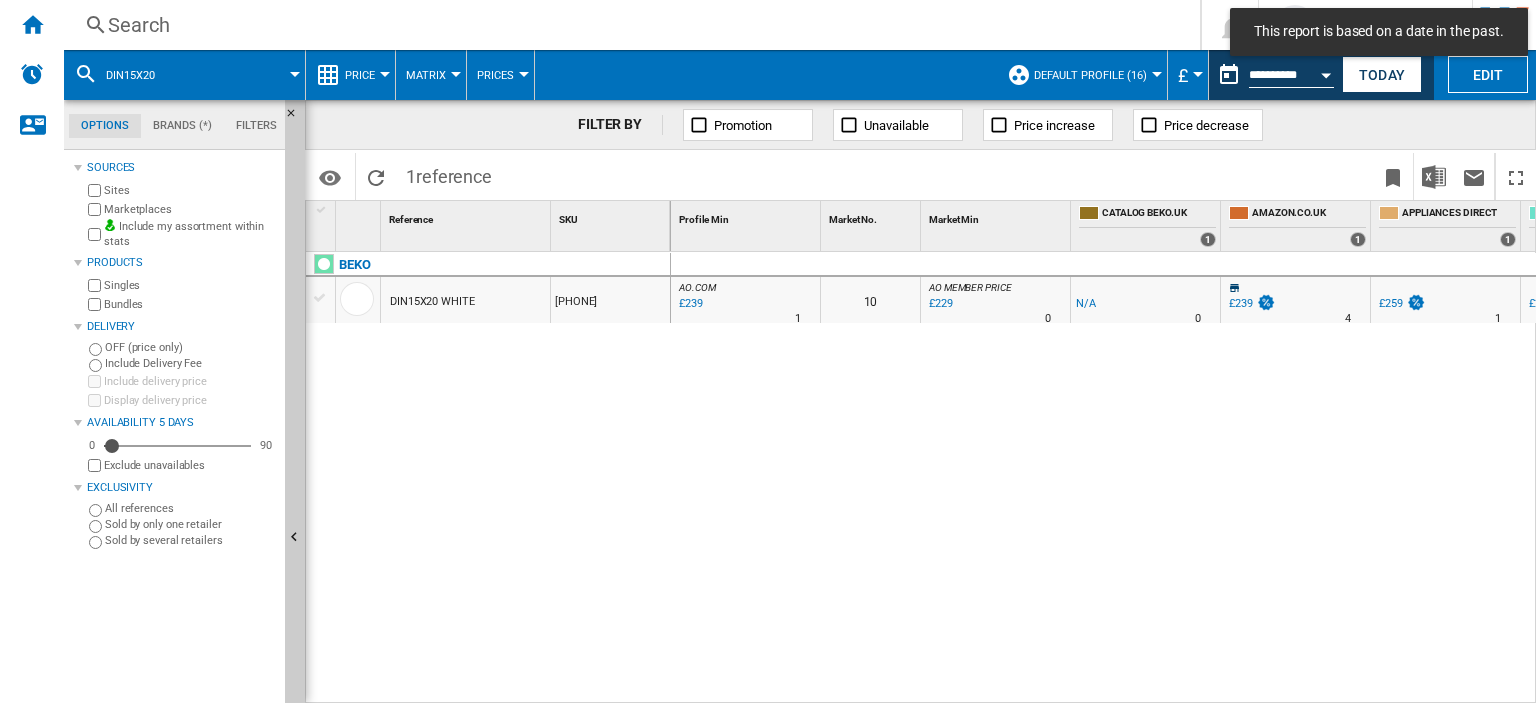 click on "£239" at bounding box center [1241, 303] 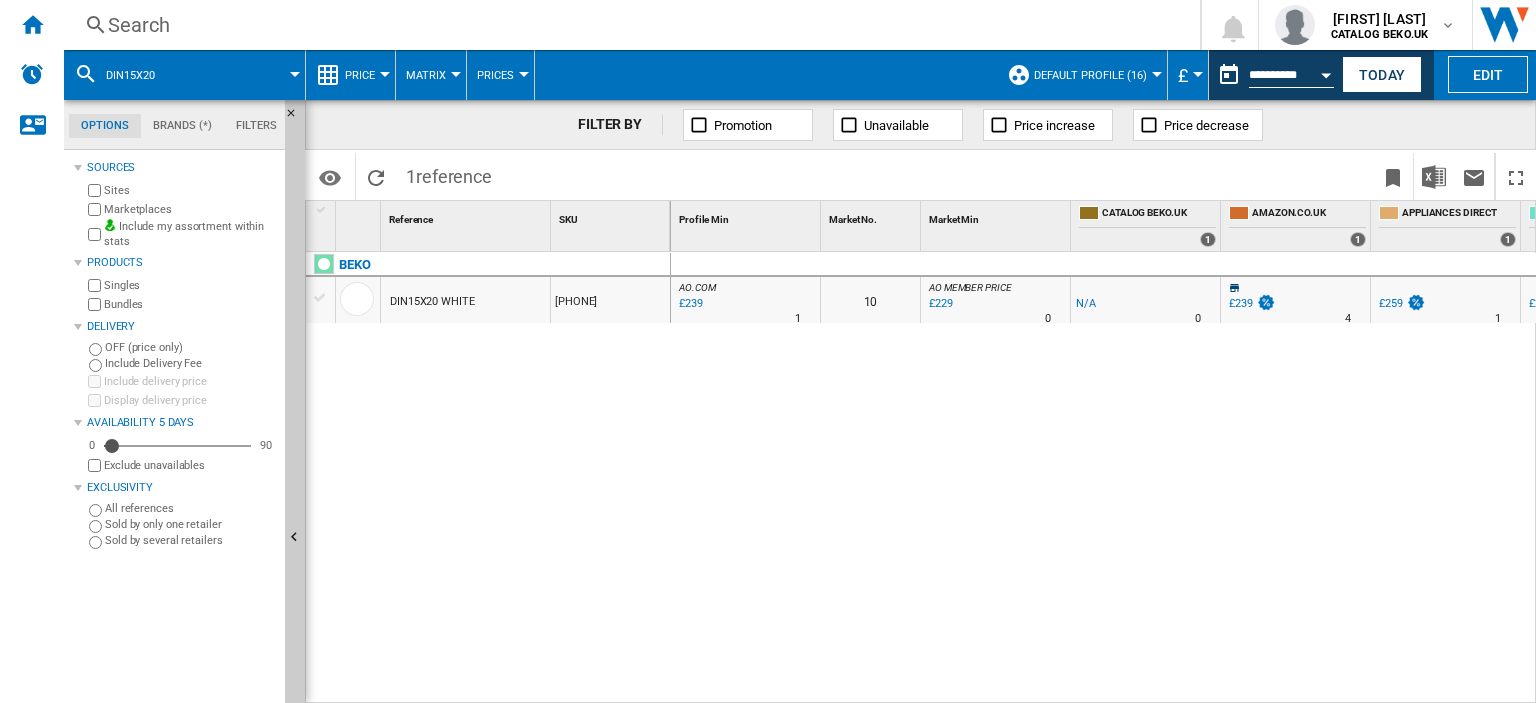 click on "£239" at bounding box center (1241, 303) 